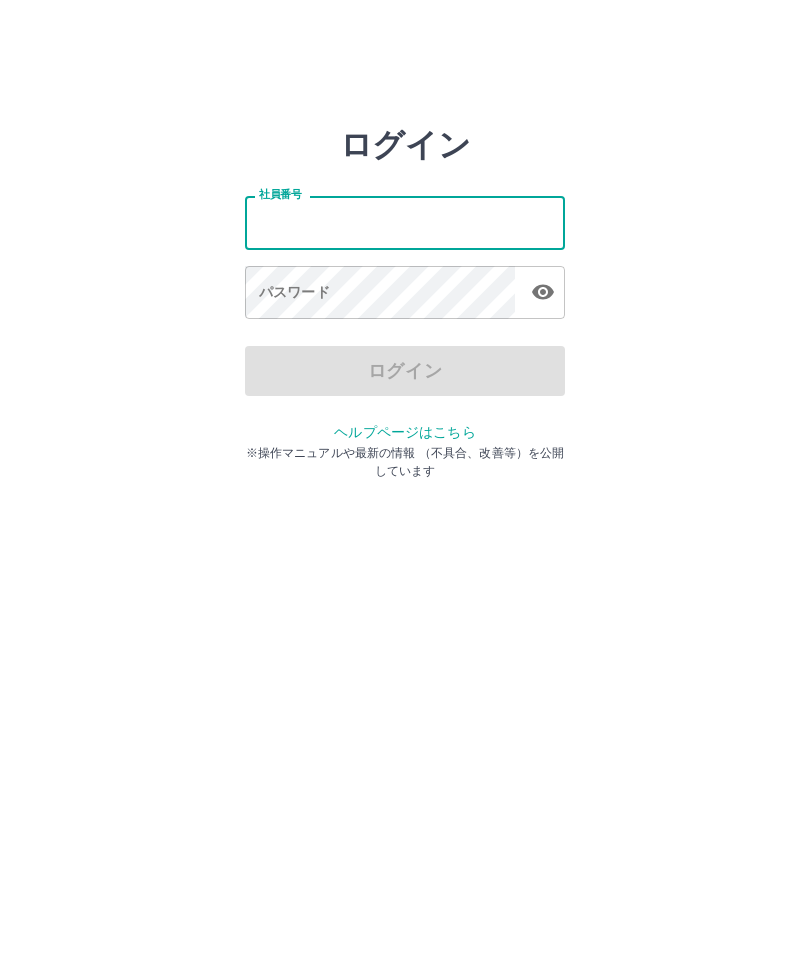 scroll, scrollTop: 0, scrollLeft: 0, axis: both 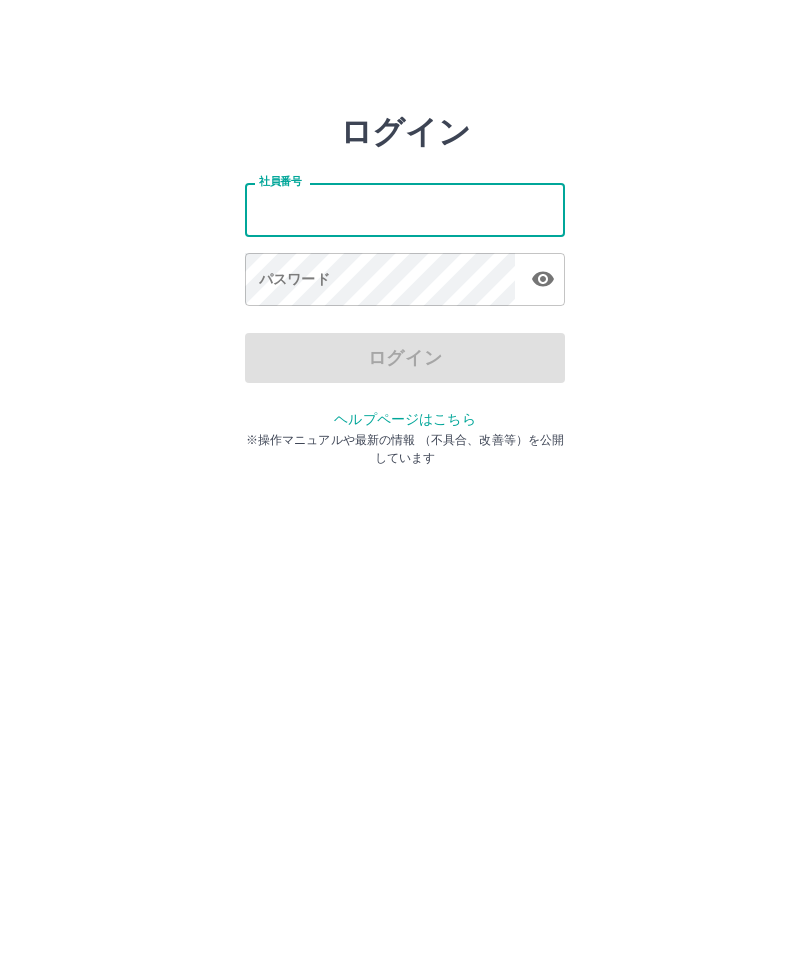 click on "社員番号" at bounding box center (405, 222) 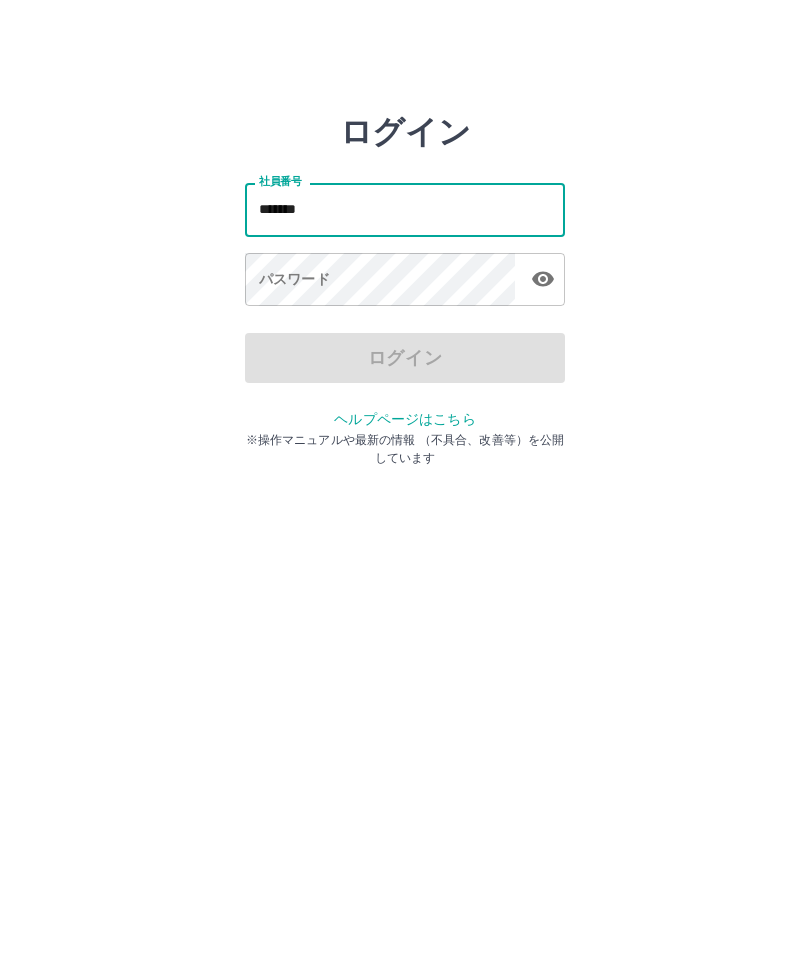 type on "*******" 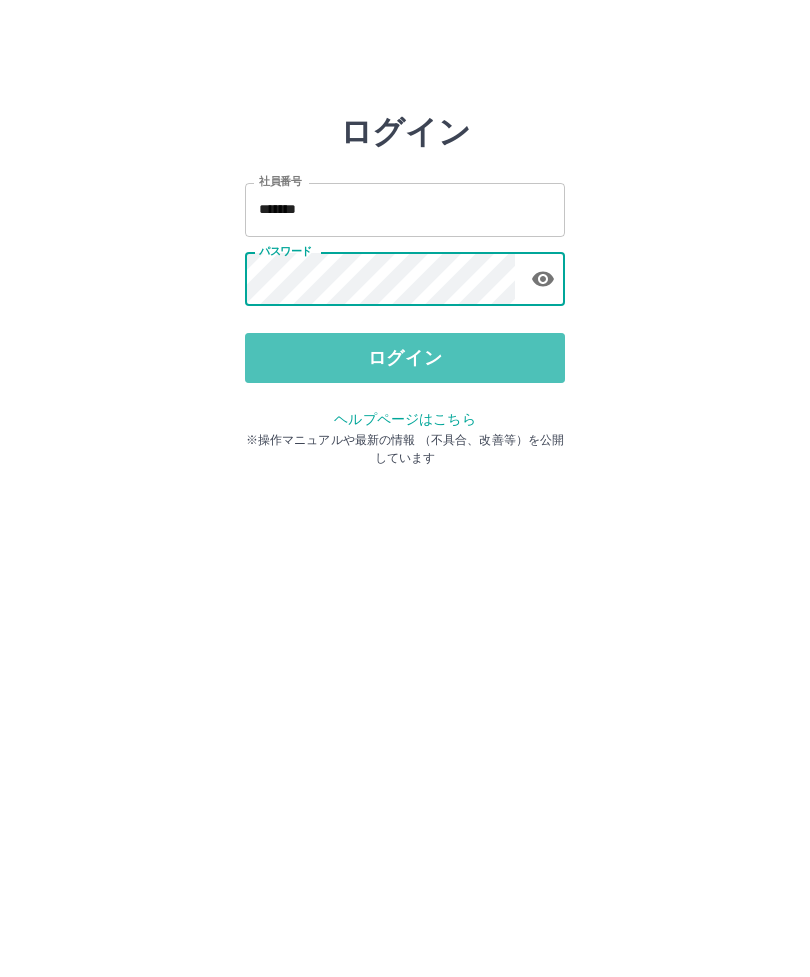 click on "ログイン" at bounding box center (405, 371) 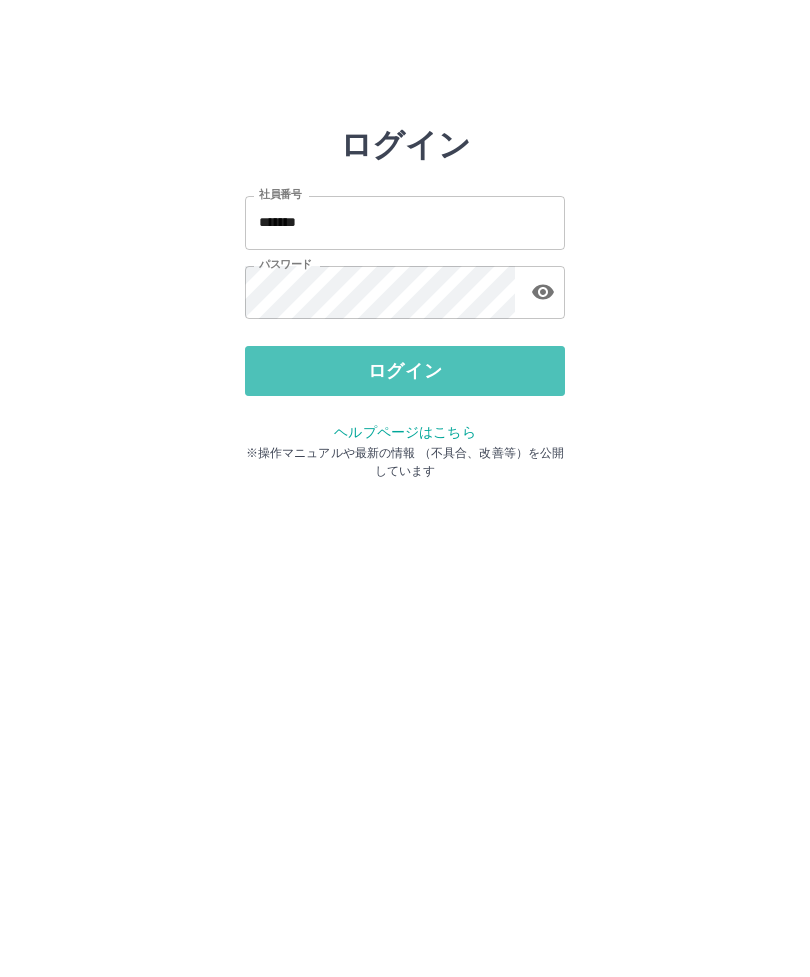click on "ログイン" at bounding box center (405, 371) 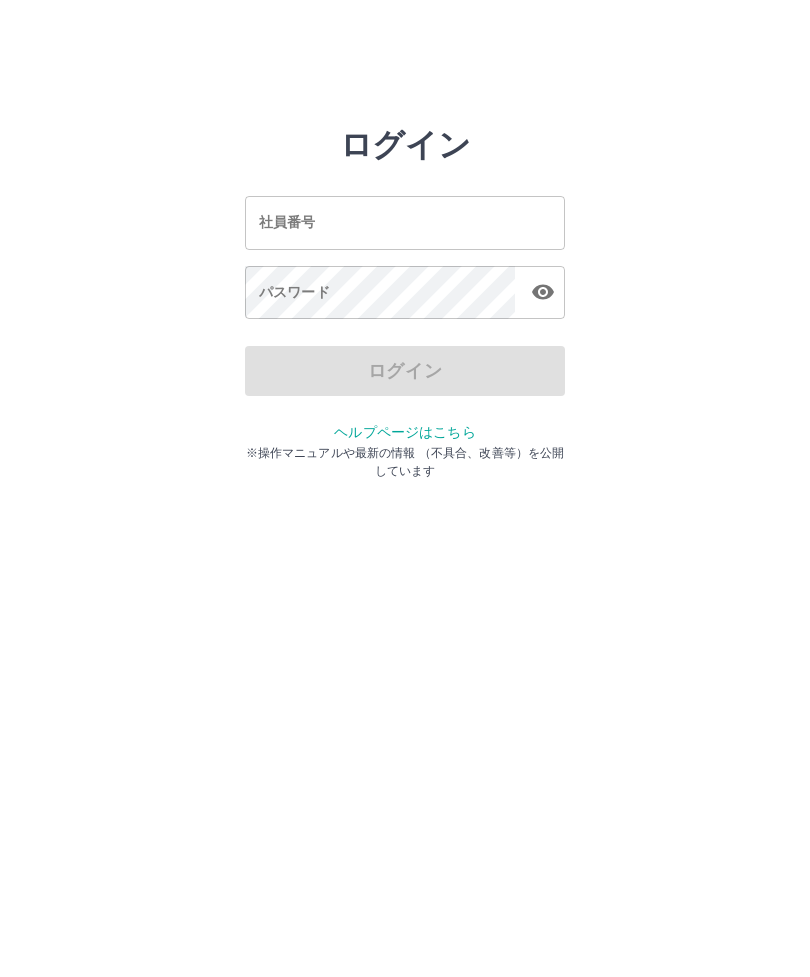 scroll, scrollTop: 0, scrollLeft: 0, axis: both 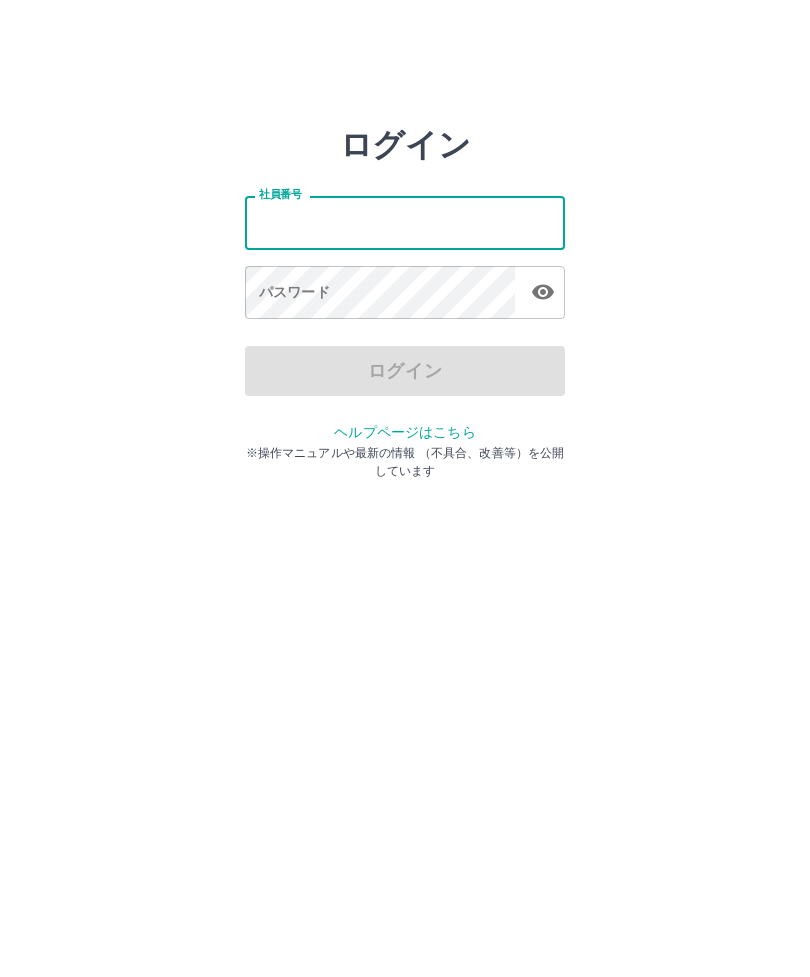 click on "社員番号" at bounding box center [405, 222] 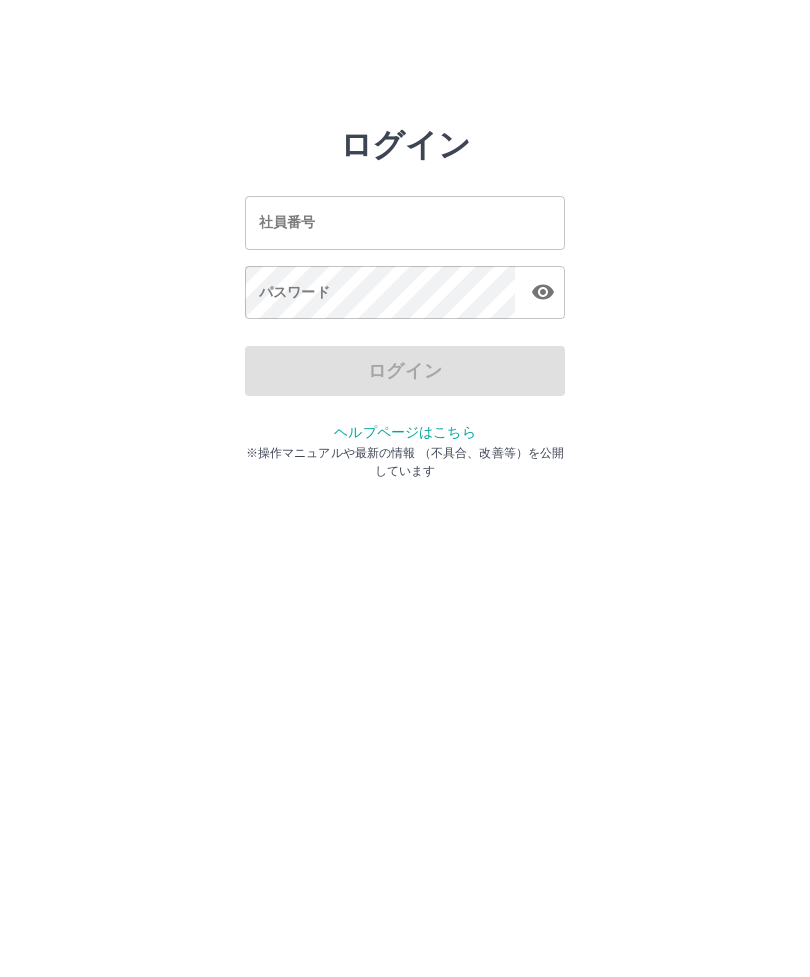 scroll, scrollTop: 0, scrollLeft: 0, axis: both 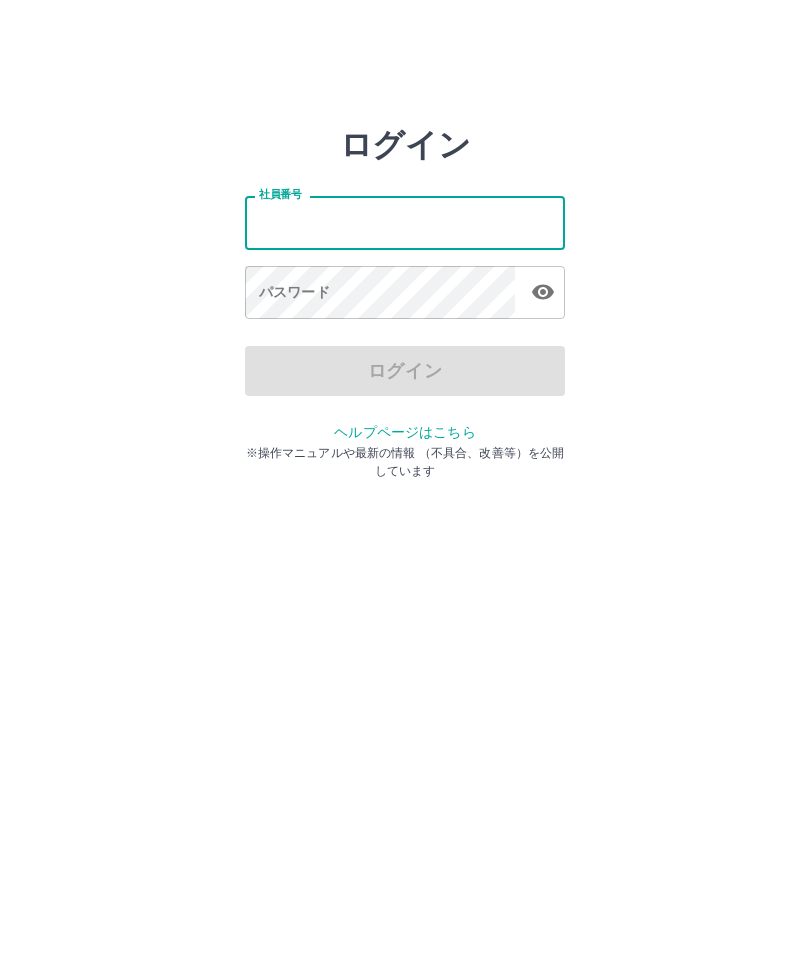 click on "社員番号" at bounding box center [405, 222] 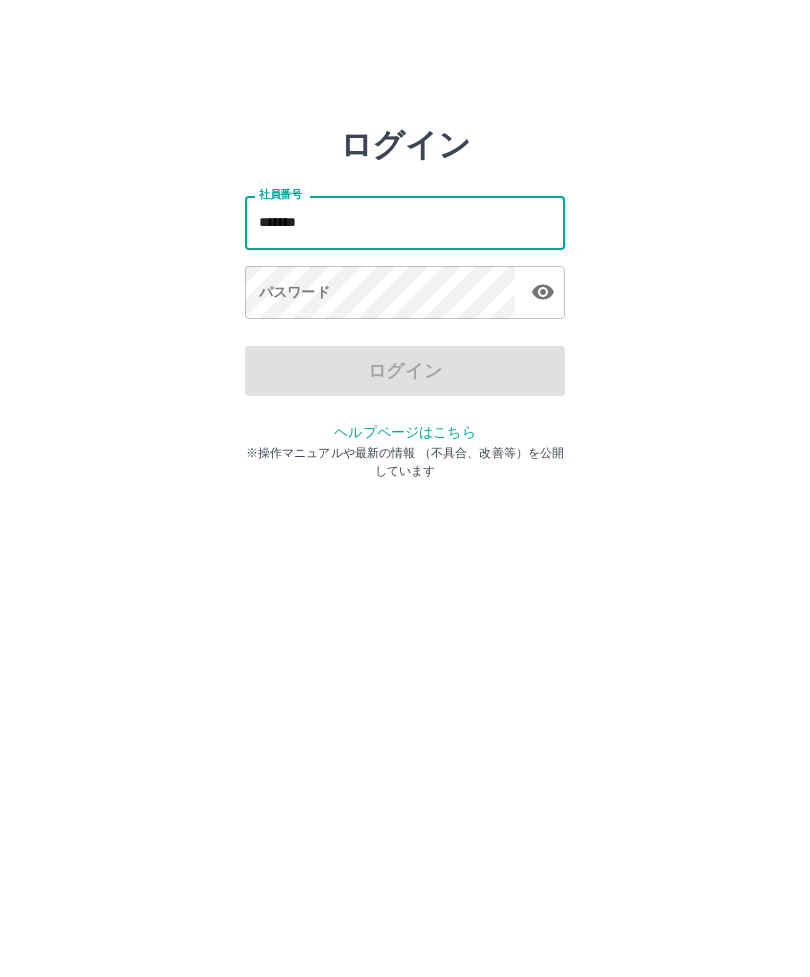 type on "*******" 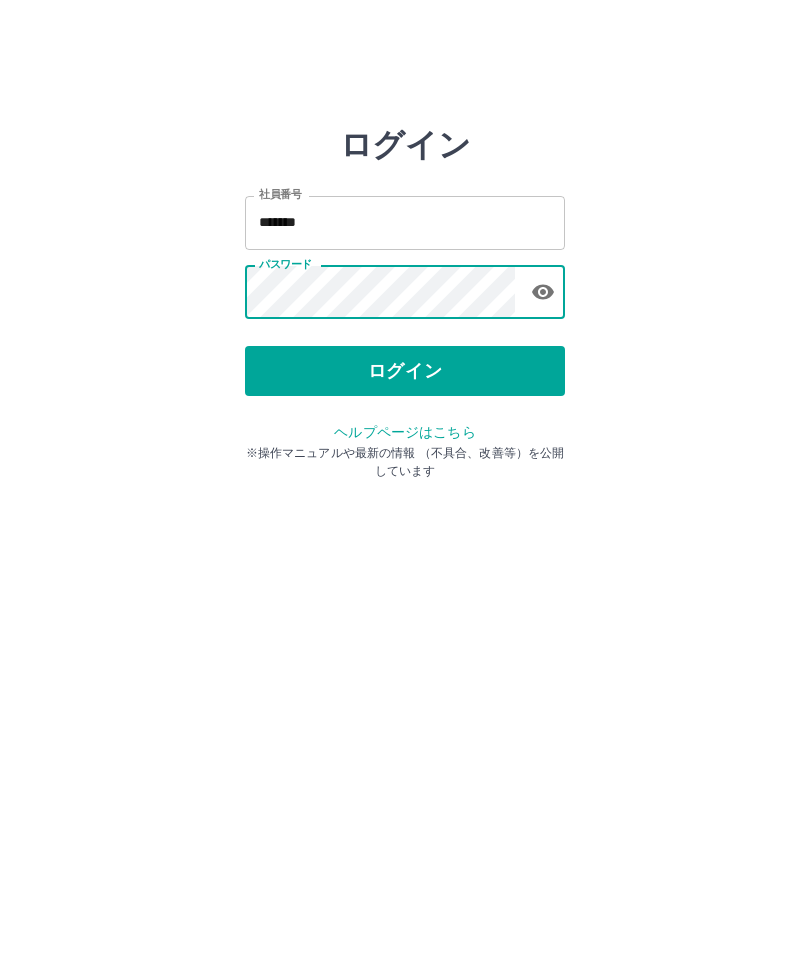 click on "ログイン" at bounding box center (405, 371) 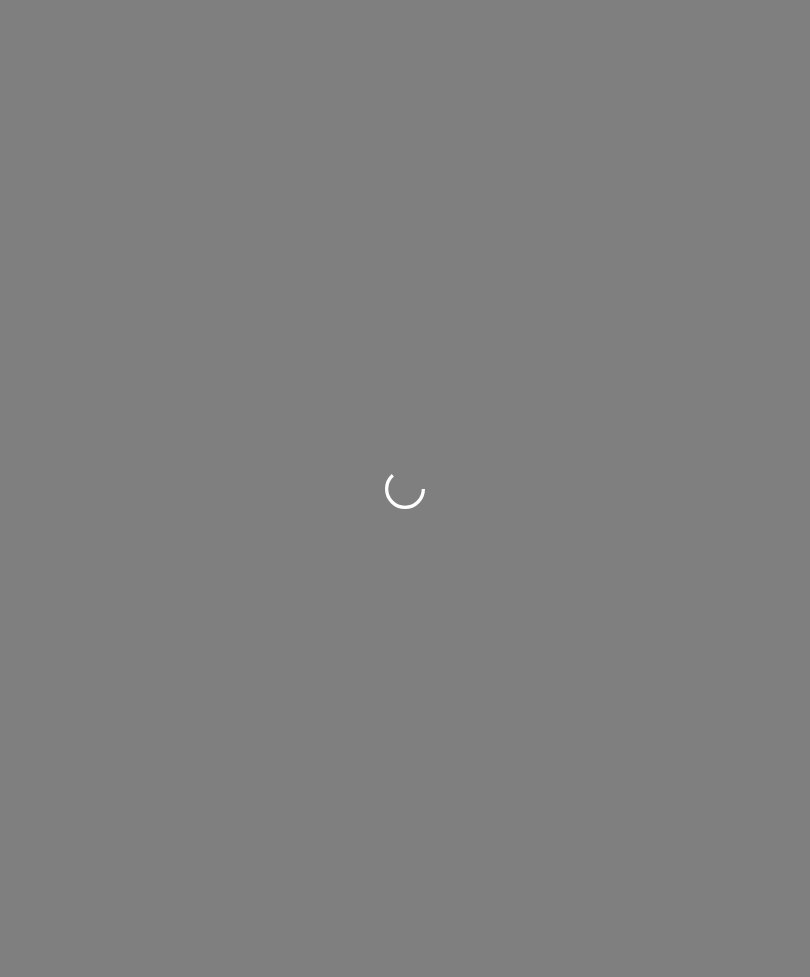 scroll, scrollTop: 0, scrollLeft: 0, axis: both 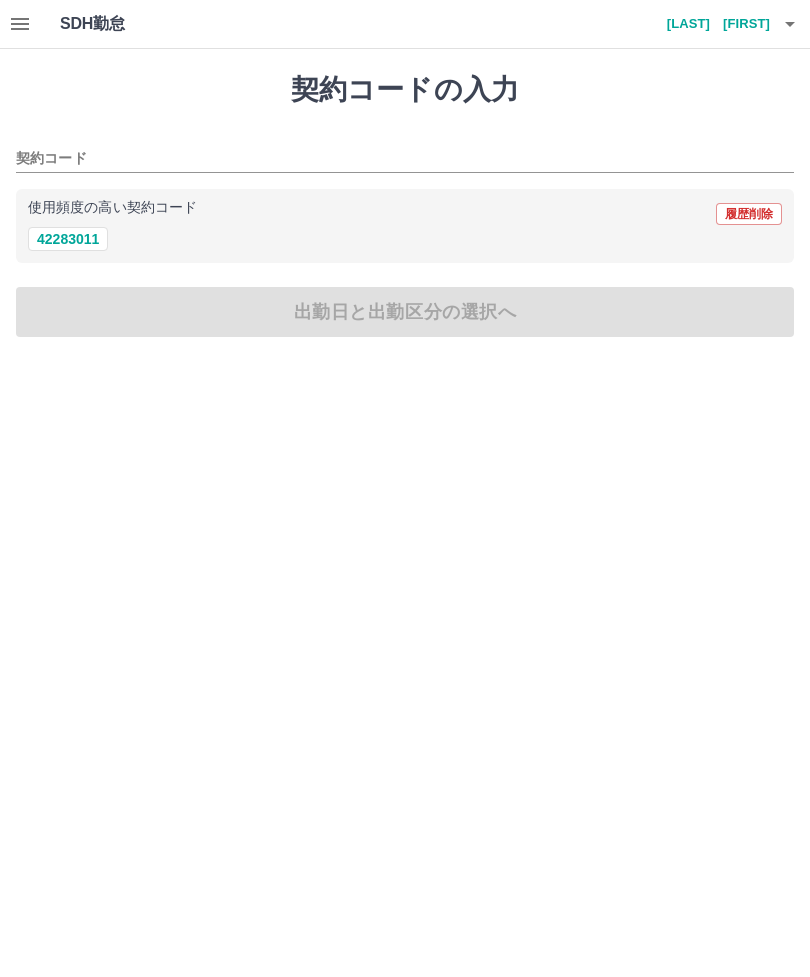 click on "42283011" at bounding box center [68, 239] 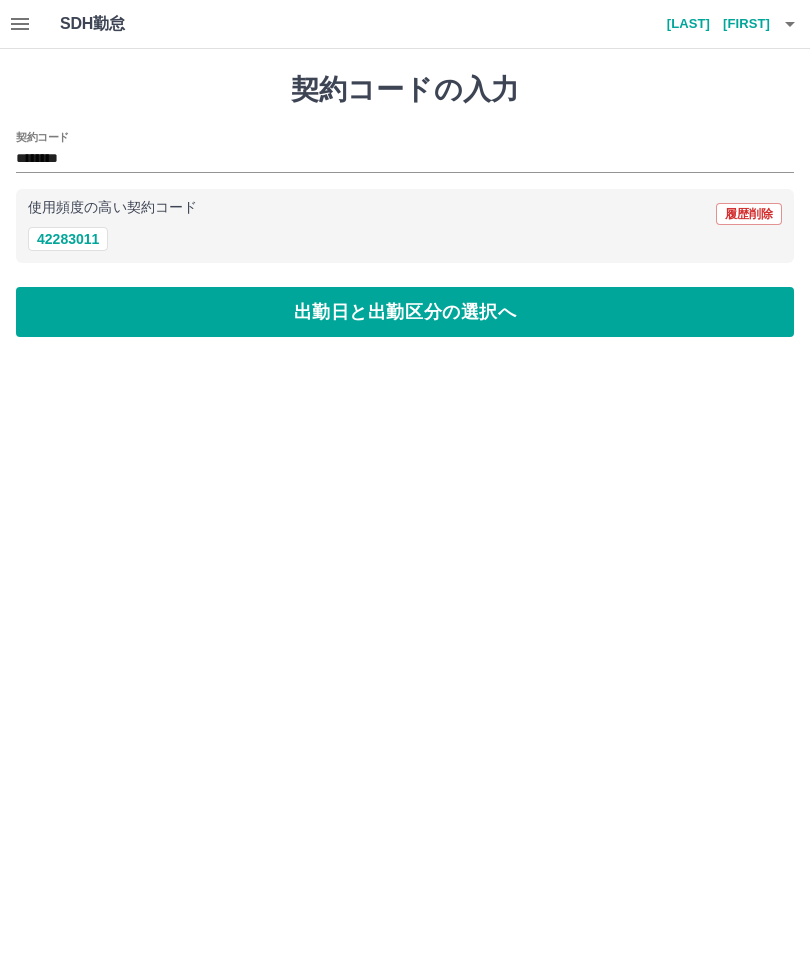 click on "出勤日と出勤区分の選択へ" at bounding box center [405, 312] 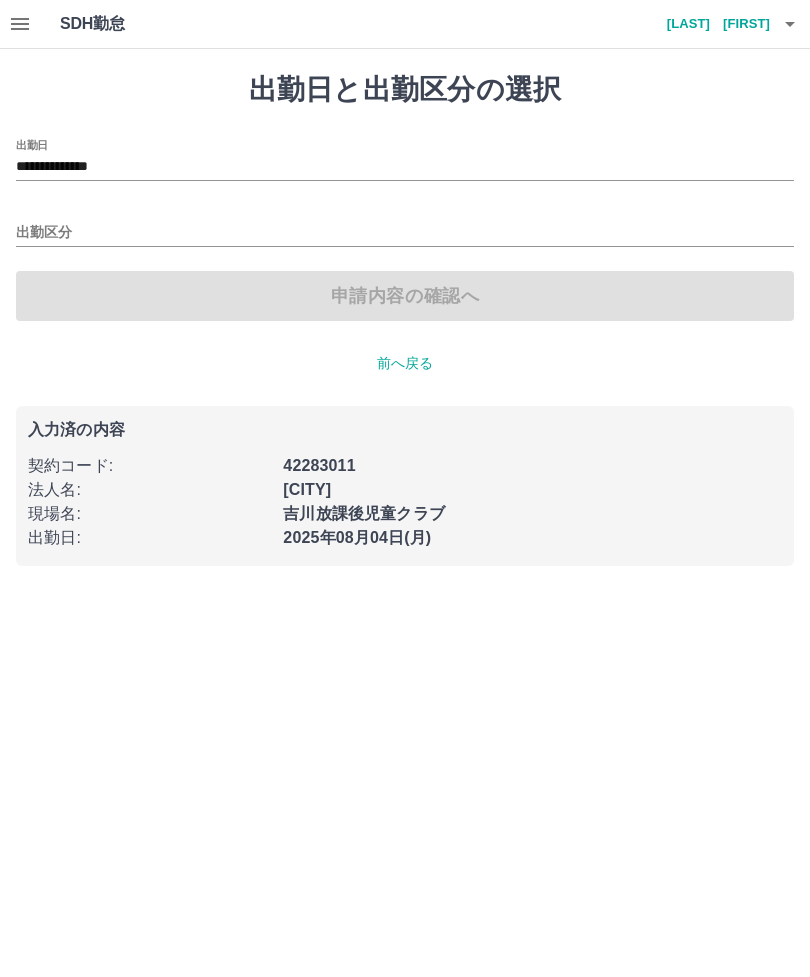 click on "出勤区分" at bounding box center (405, 233) 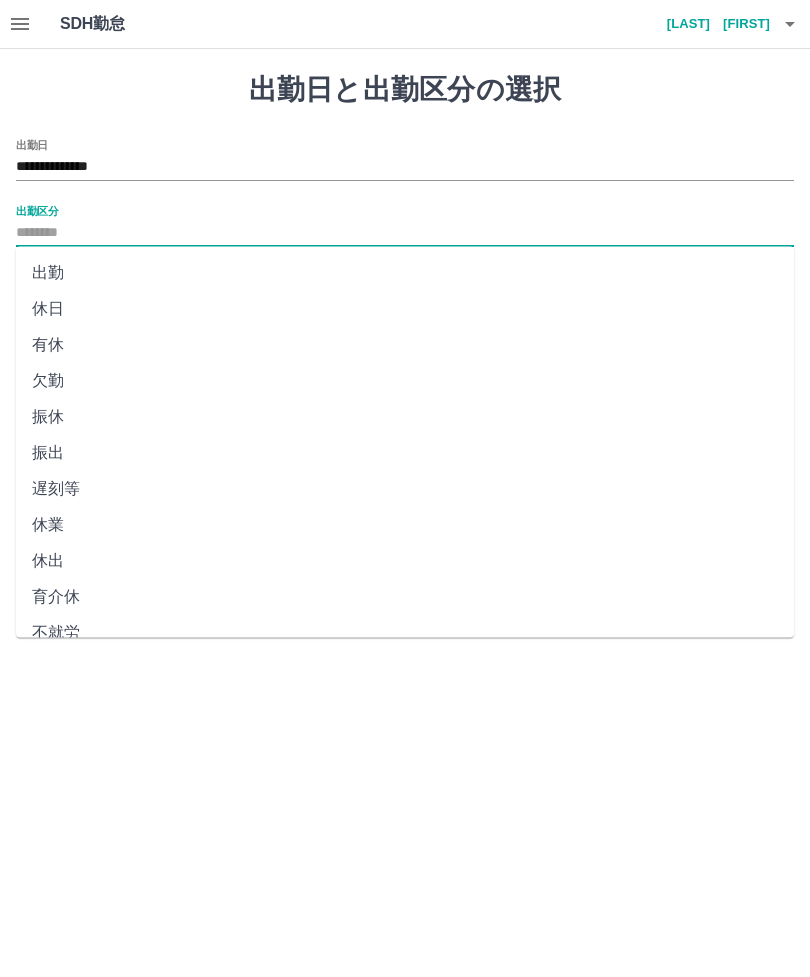 click on "出勤" at bounding box center (405, 273) 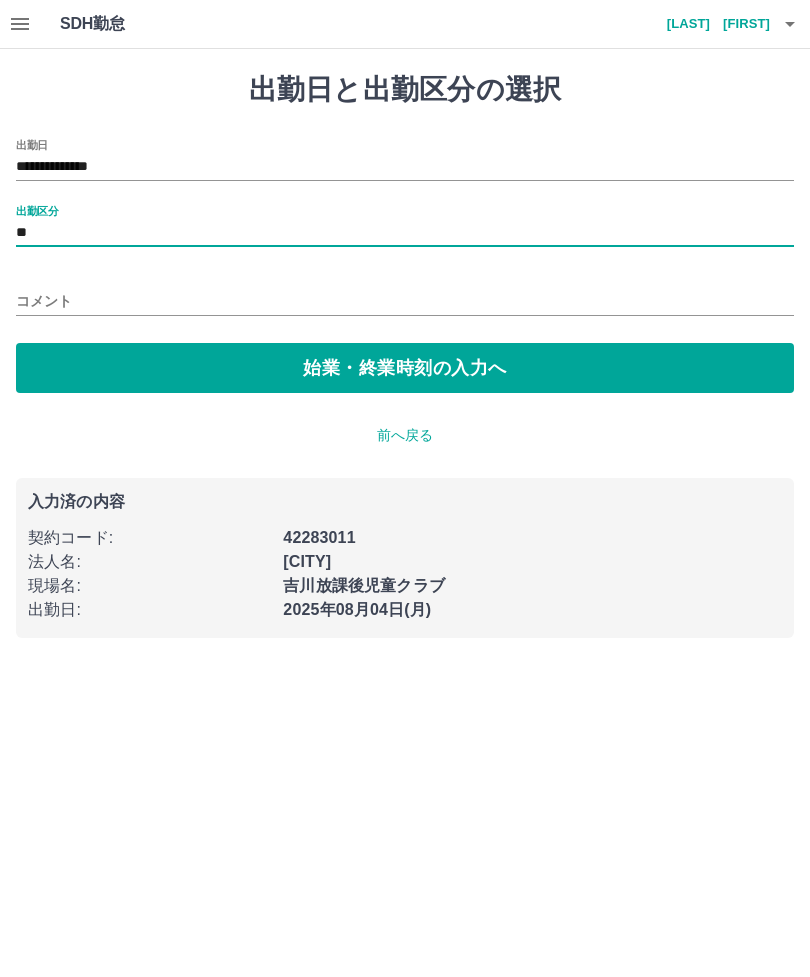 click on "始業・終業時刻の入力へ" at bounding box center (405, 368) 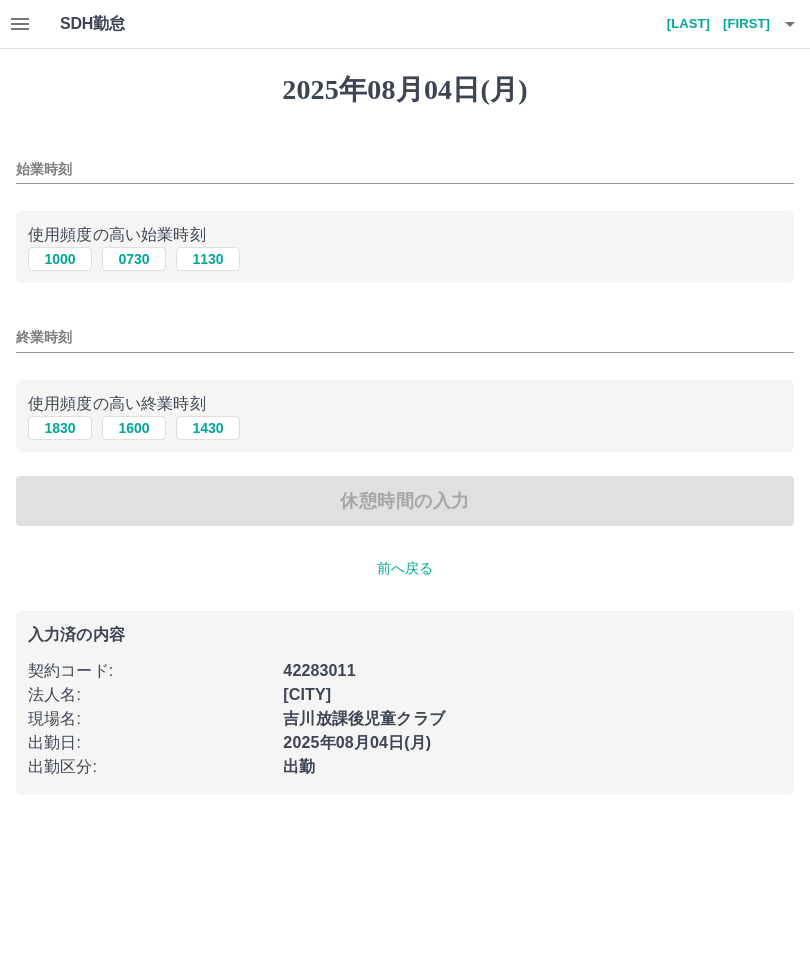click on "0730" at bounding box center (134, 259) 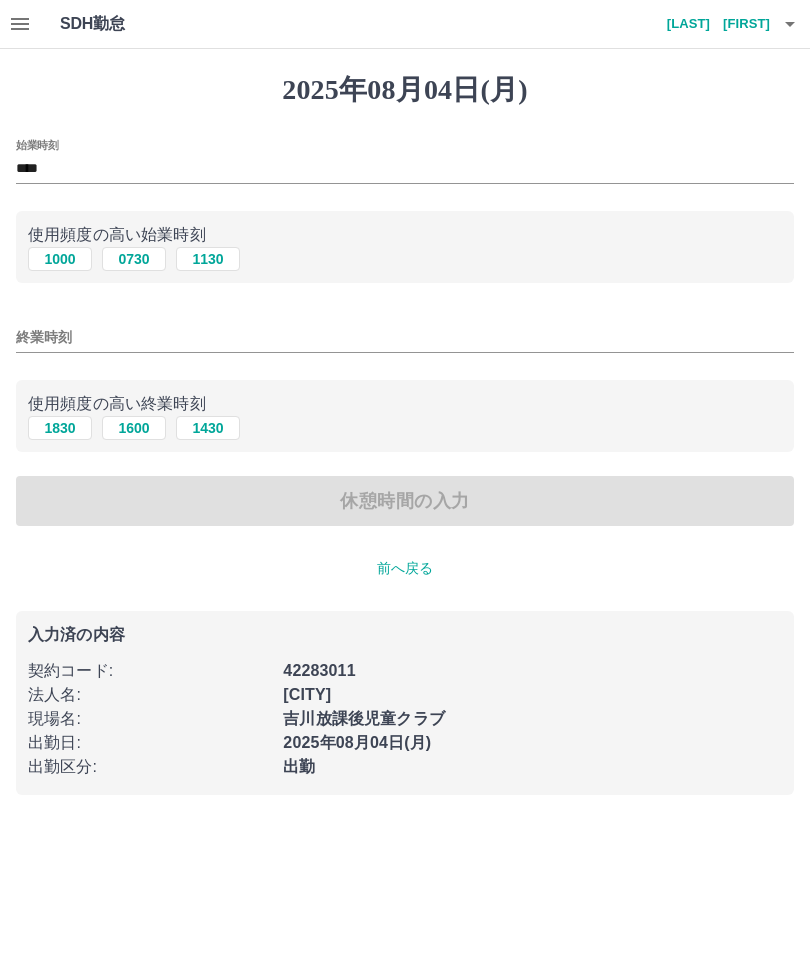 click on "終業時刻" at bounding box center (405, 337) 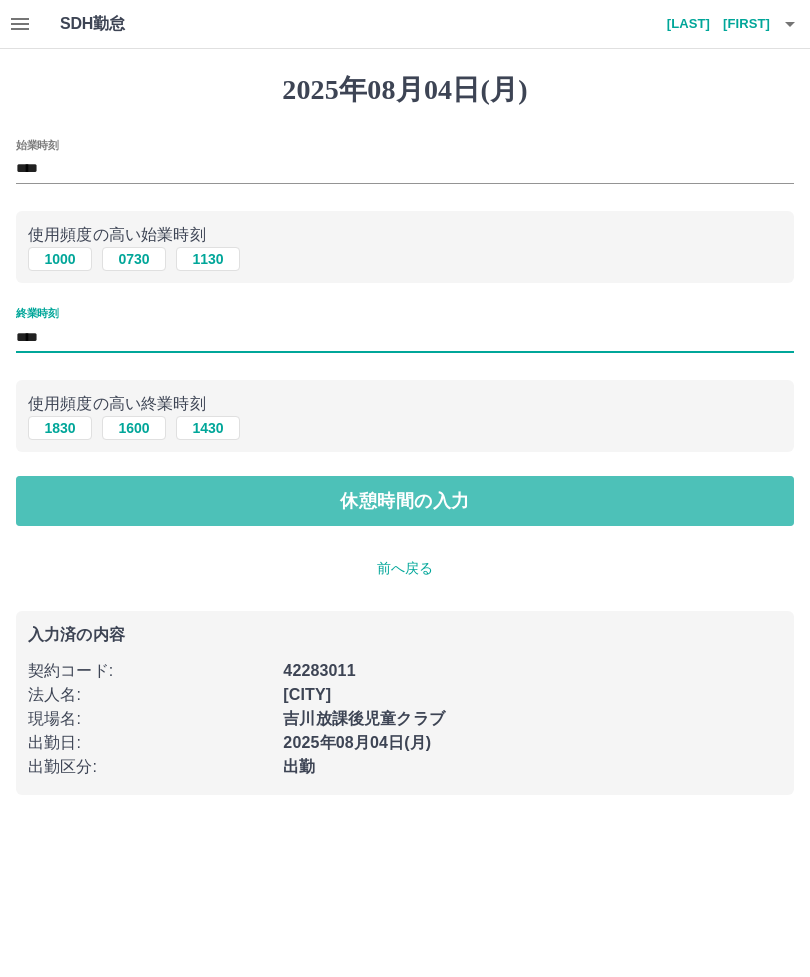 type on "****" 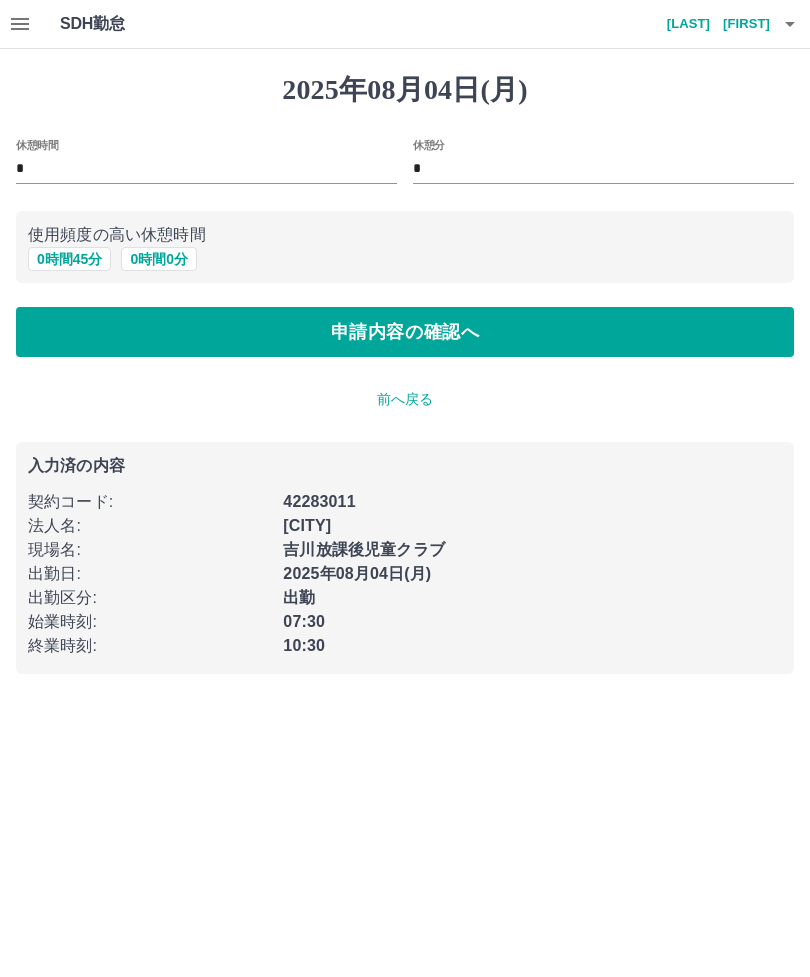 click on "申請内容の確認へ" at bounding box center (405, 332) 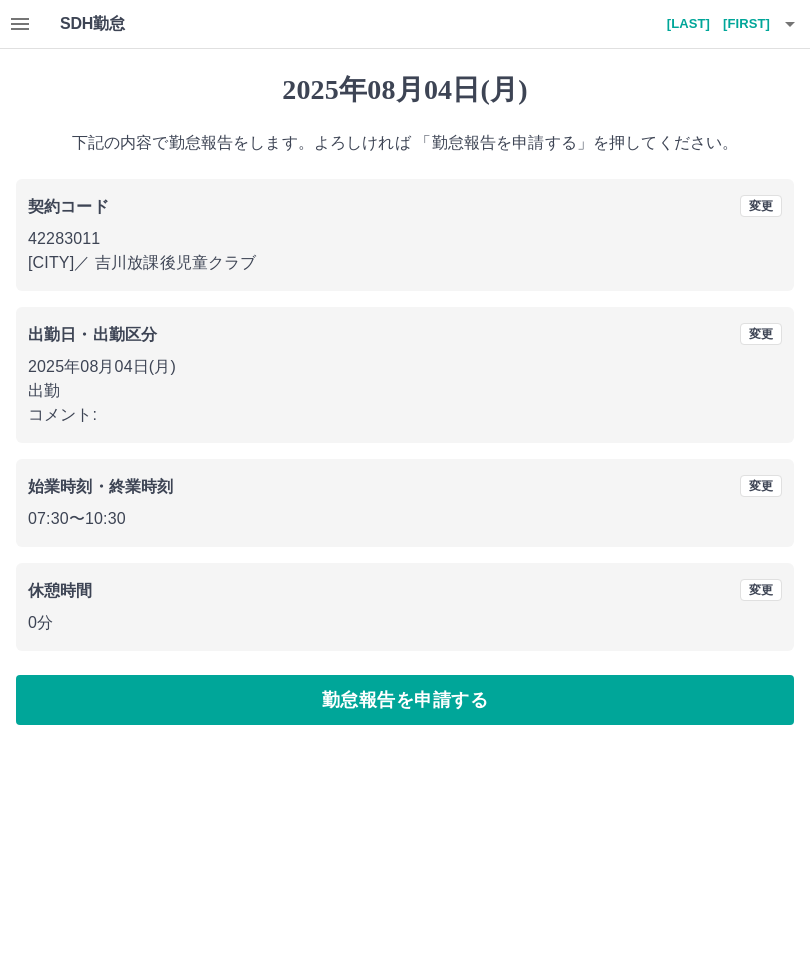 click on "勤怠報告を申請する" at bounding box center [405, 700] 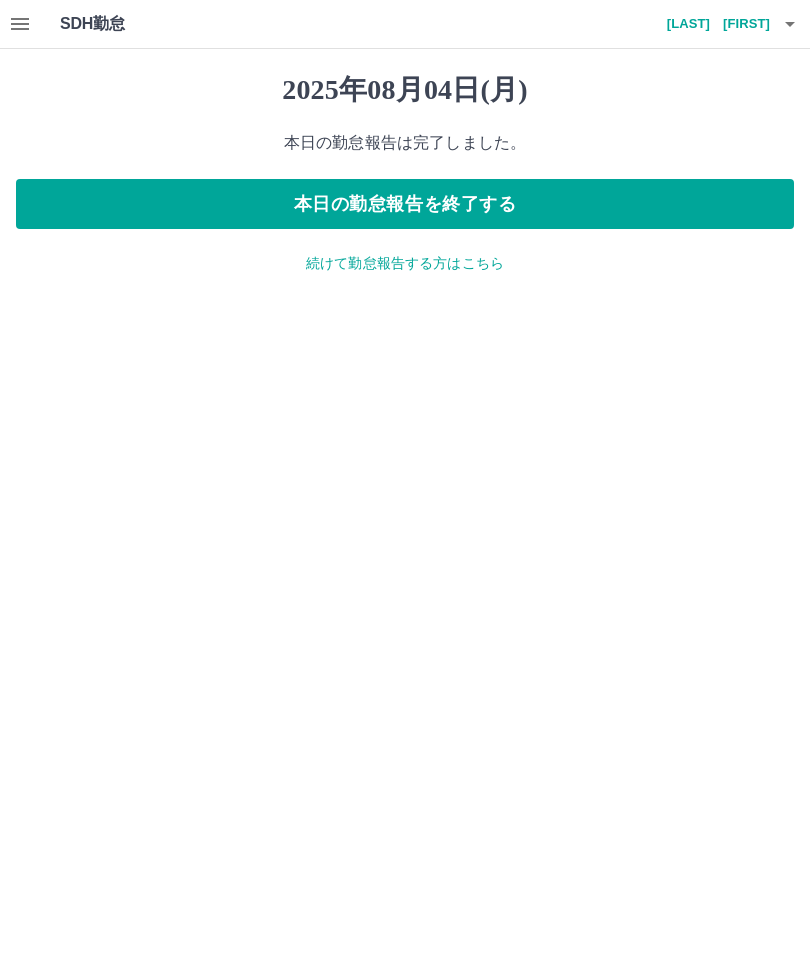 click 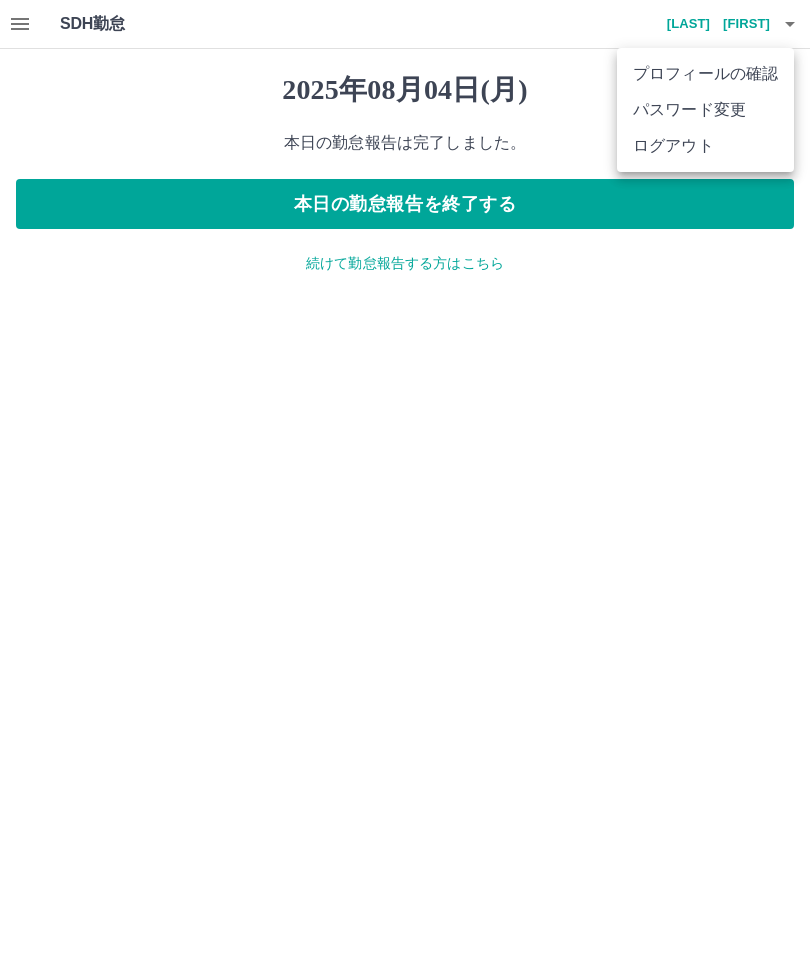 click on "ログアウト" at bounding box center [705, 146] 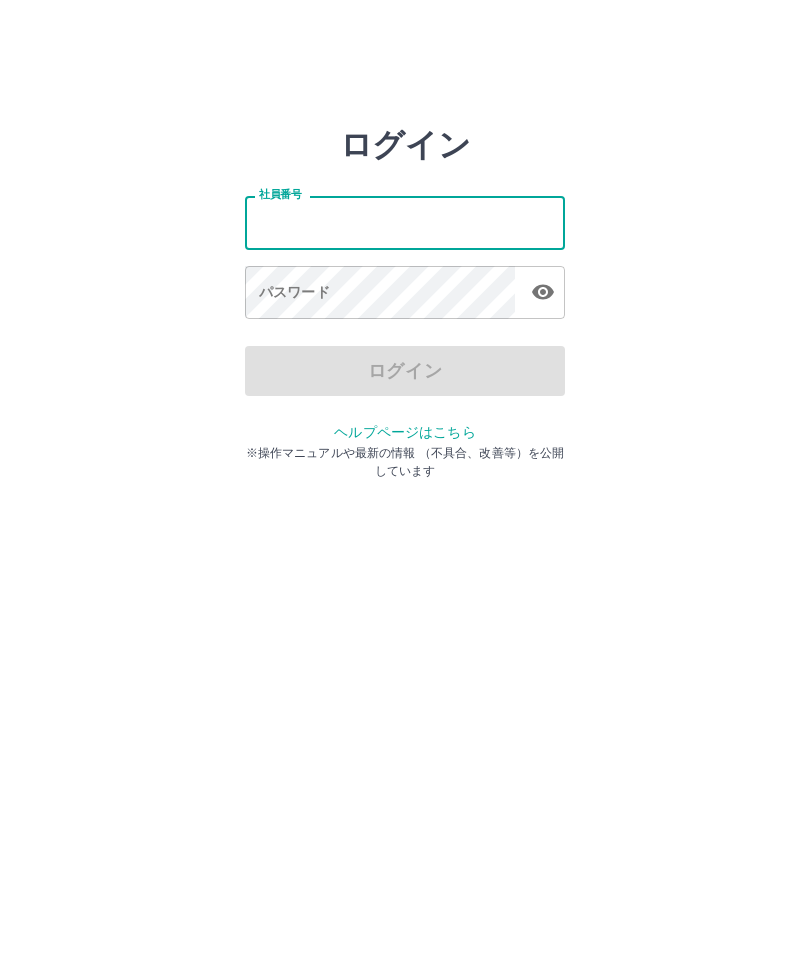 scroll, scrollTop: 0, scrollLeft: 0, axis: both 